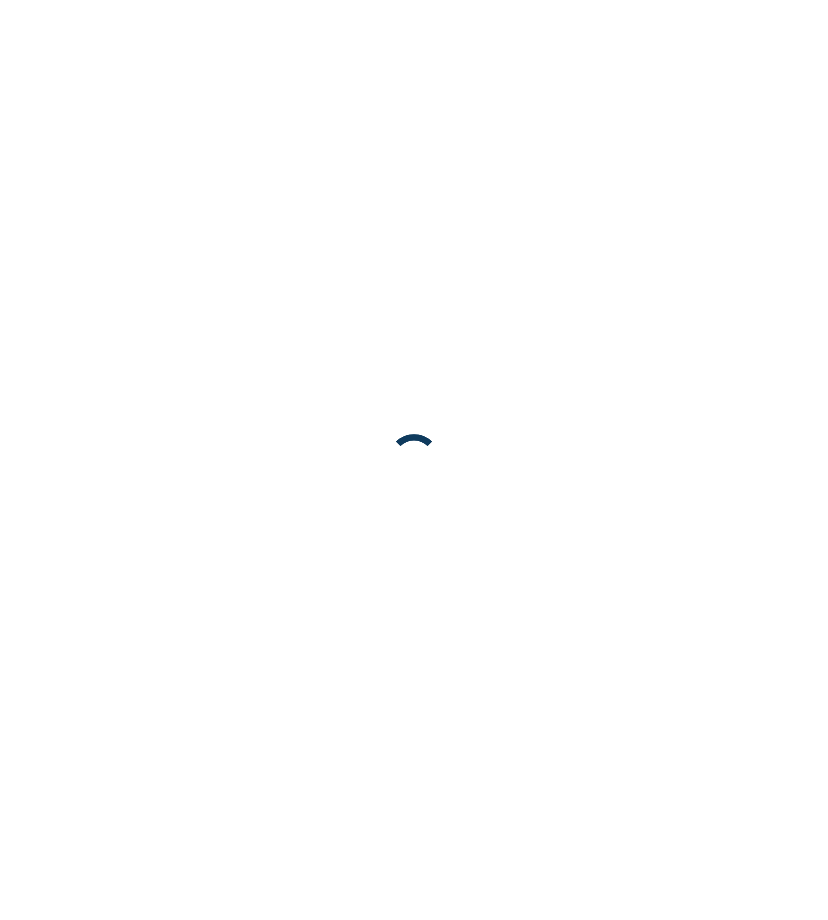 scroll, scrollTop: 0, scrollLeft: 0, axis: both 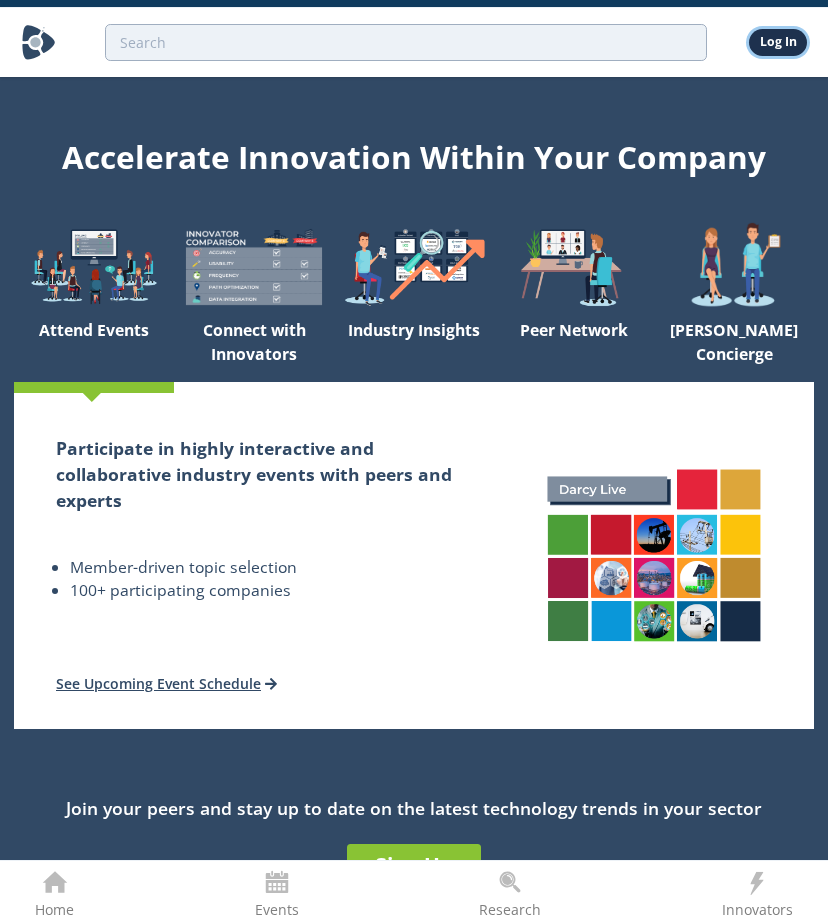 click on "Log In" at bounding box center (778, 42) 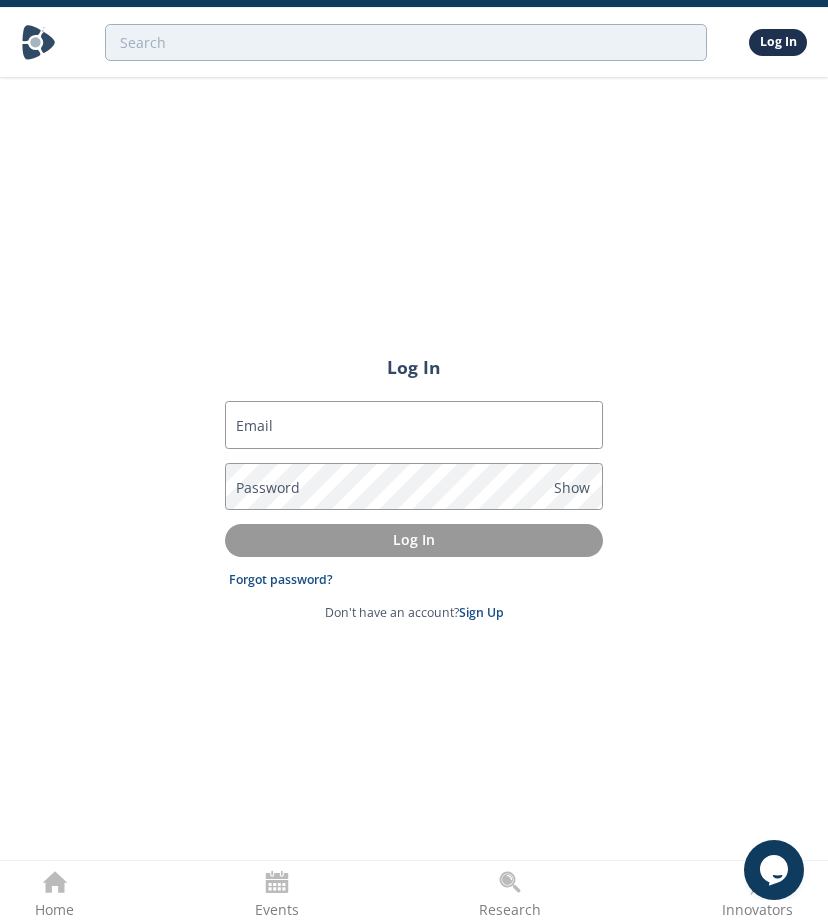 scroll, scrollTop: 0, scrollLeft: 0, axis: both 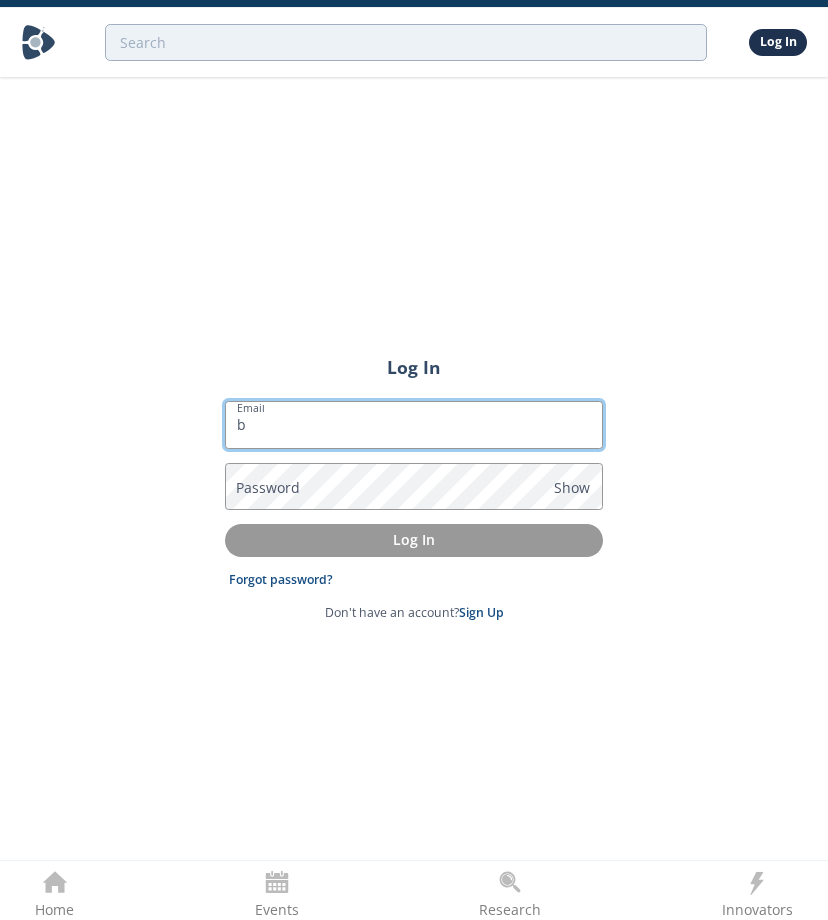 type on "[EMAIL_ADDRESS][DOMAIN_NAME]" 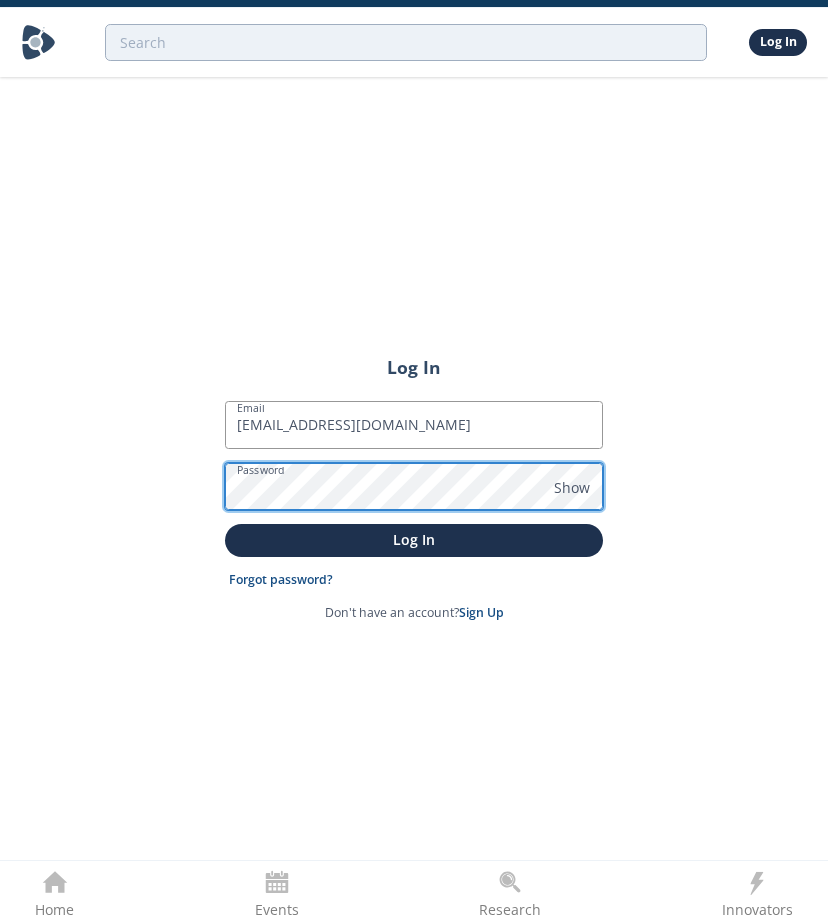 click on "Log In" at bounding box center [414, 540] 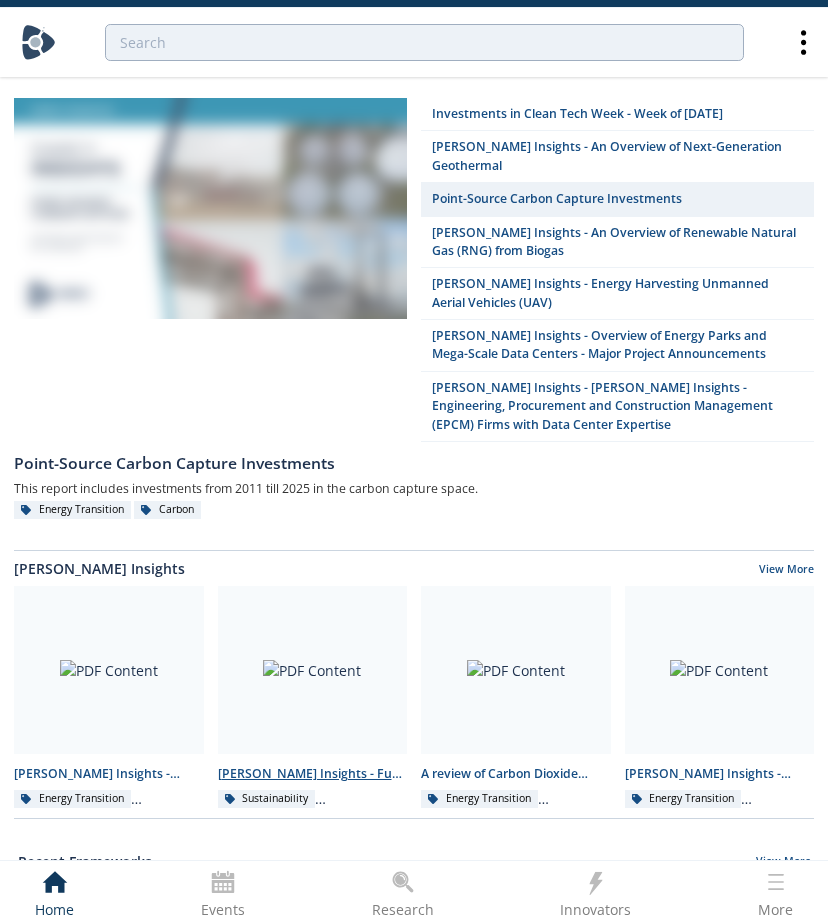 click on "[PERSON_NAME] Insights - Fuel Additives for Stationary Equipment" at bounding box center (313, 774) 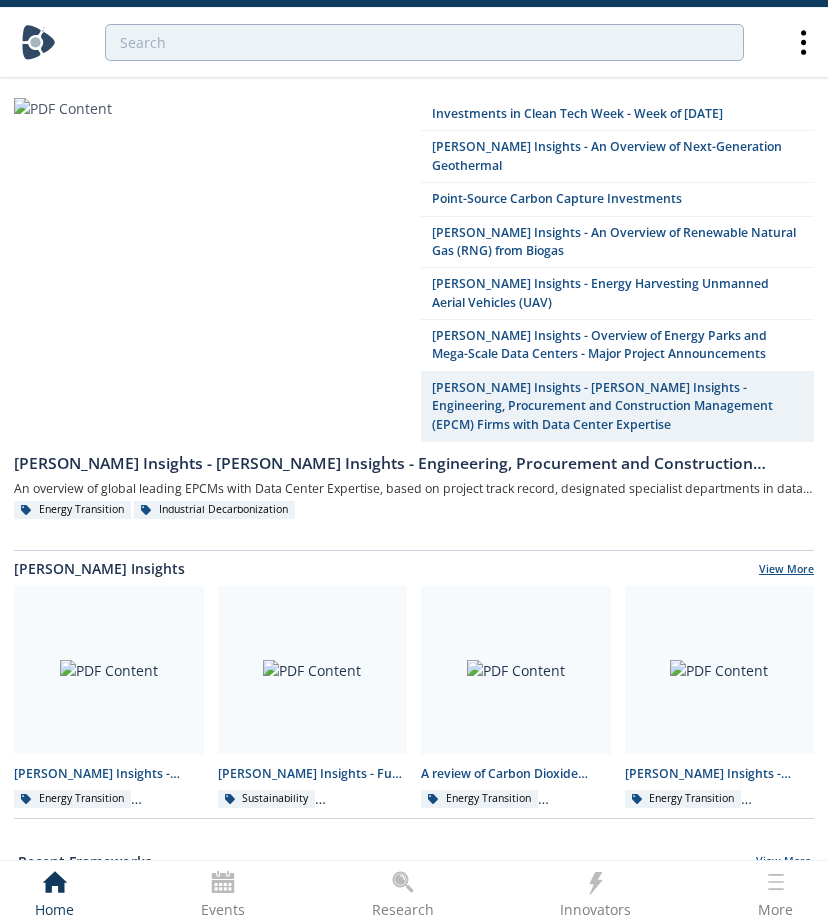 click on "View More" at bounding box center [786, 571] 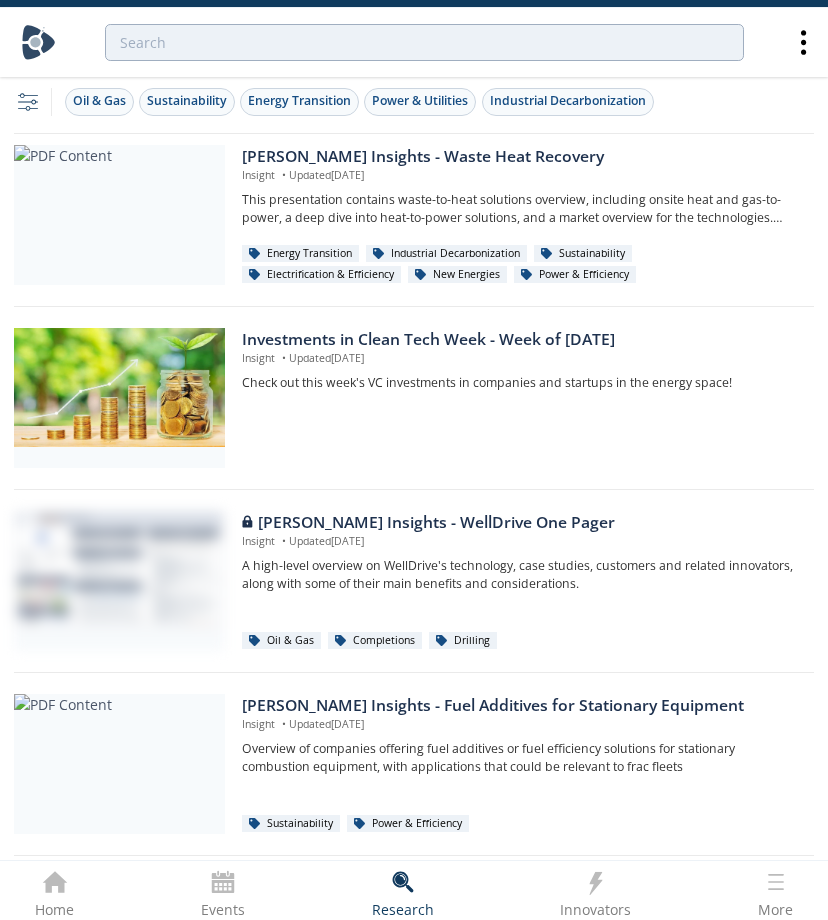 scroll, scrollTop: 1121, scrollLeft: 0, axis: vertical 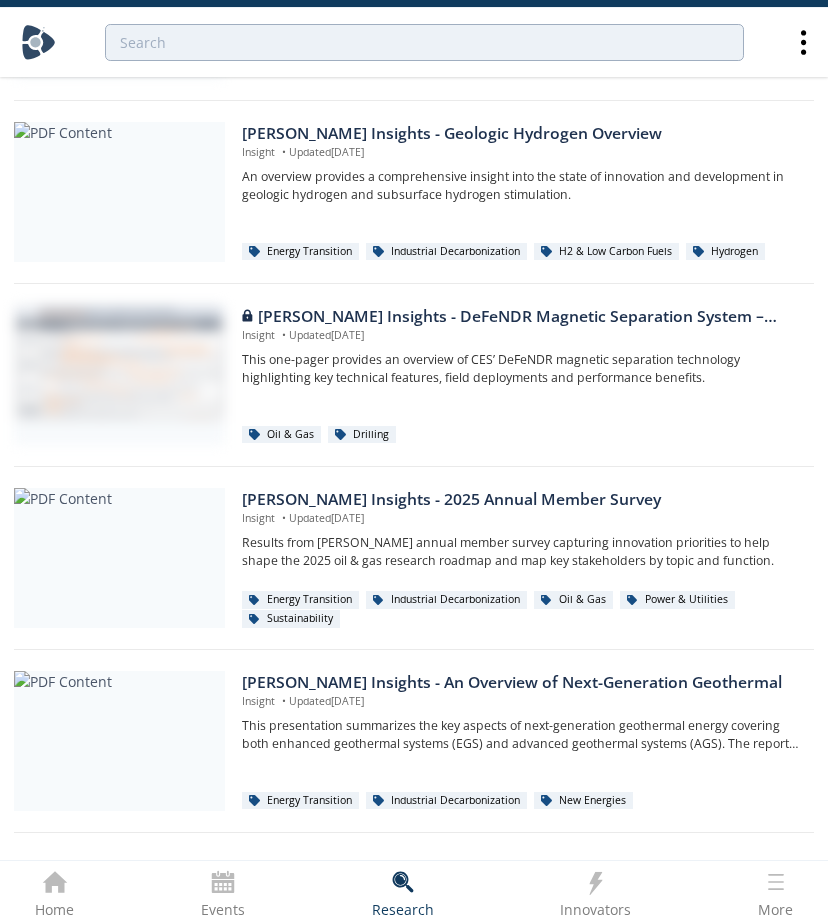 click on "View More" at bounding box center [414, 867] 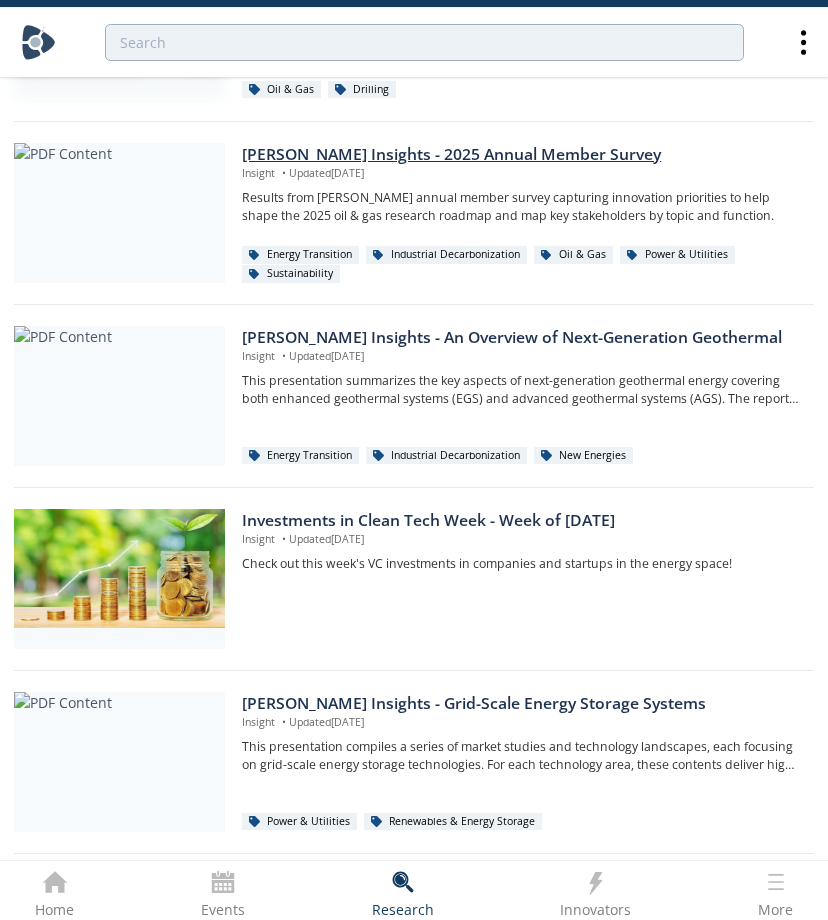 scroll, scrollTop: 1729, scrollLeft: 0, axis: vertical 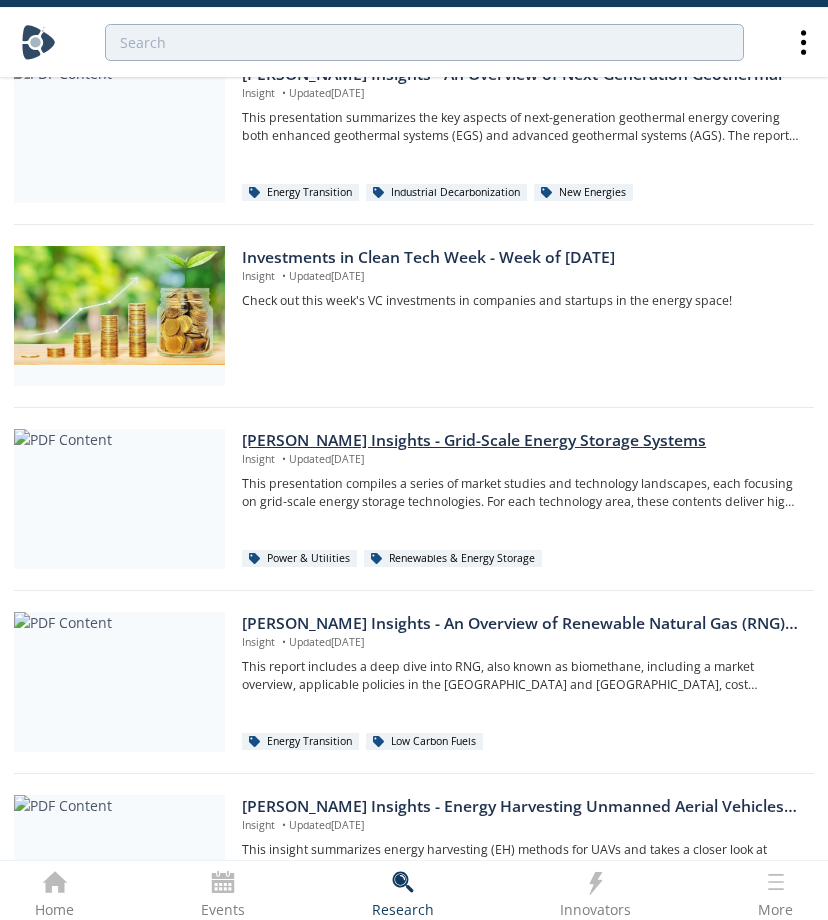 click on "[PERSON_NAME] Insights - Grid-Scale Energy Storage Systems" at bounding box center [521, 441] 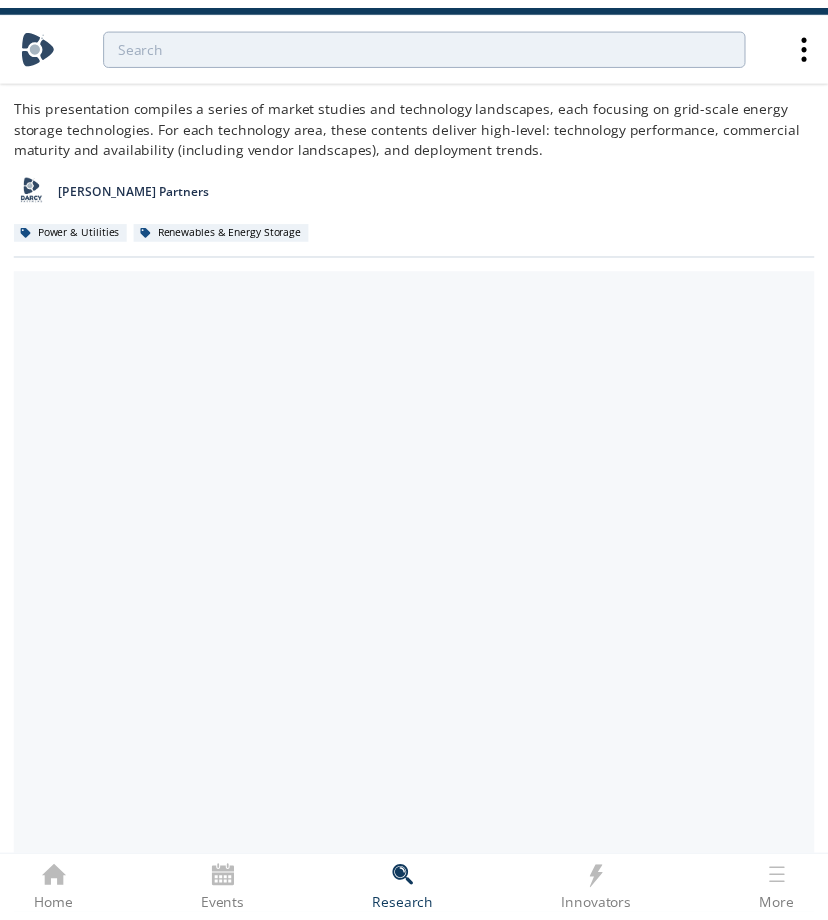 scroll, scrollTop: 0, scrollLeft: 0, axis: both 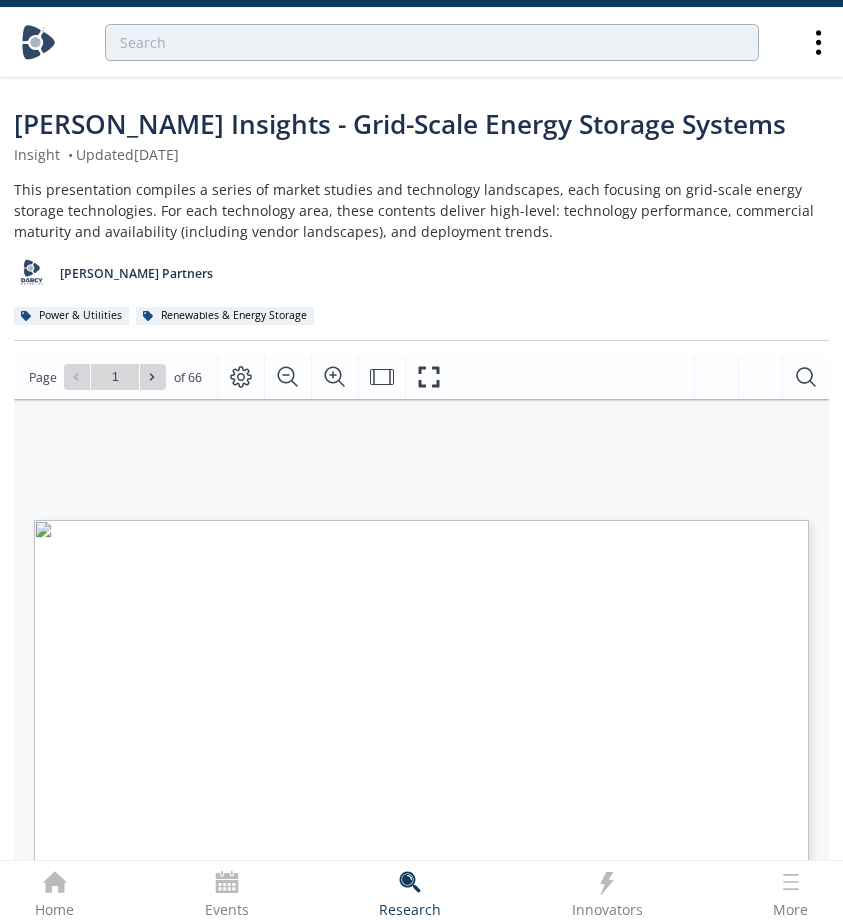 type on "2" 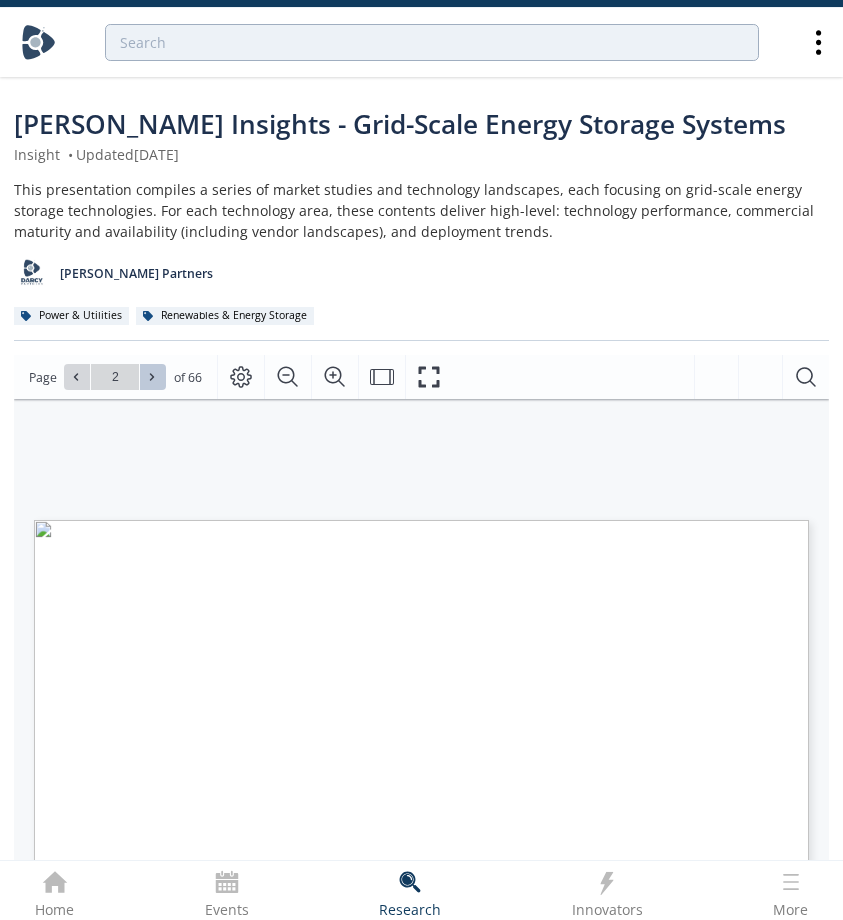 click 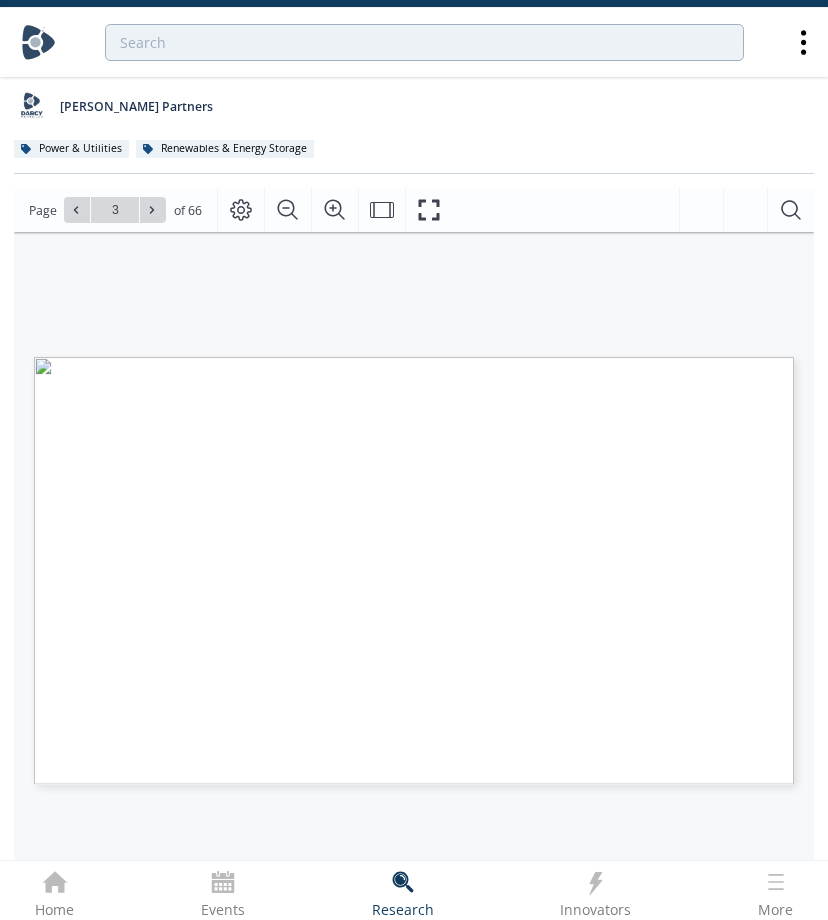 scroll, scrollTop: 171, scrollLeft: 0, axis: vertical 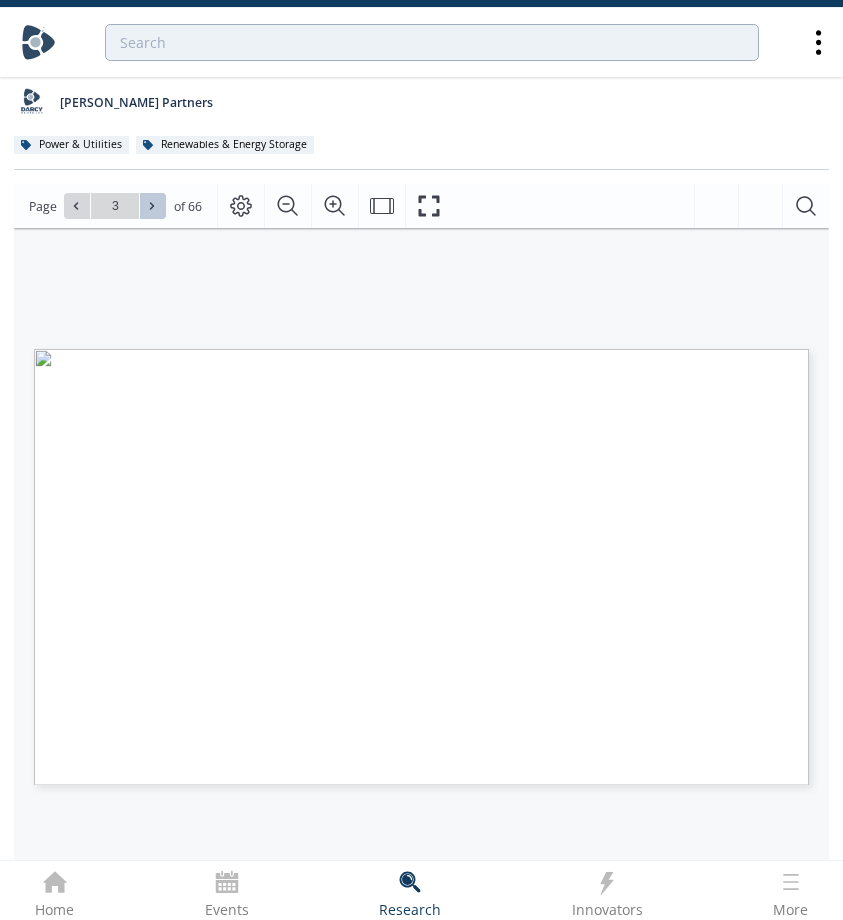 click 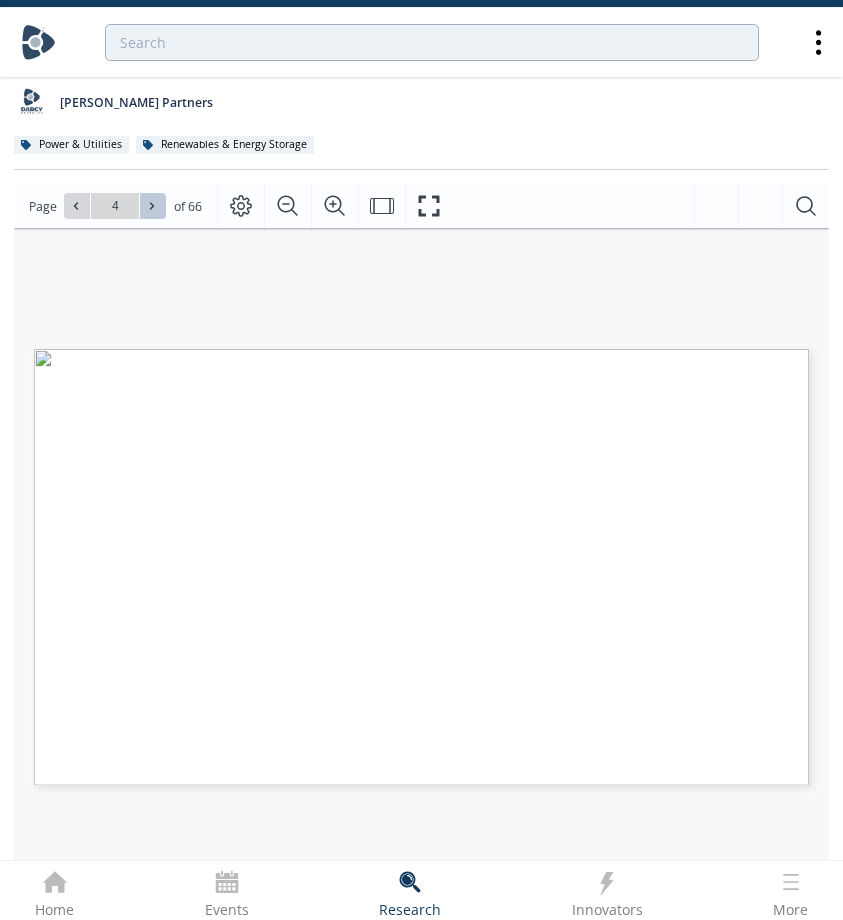 click 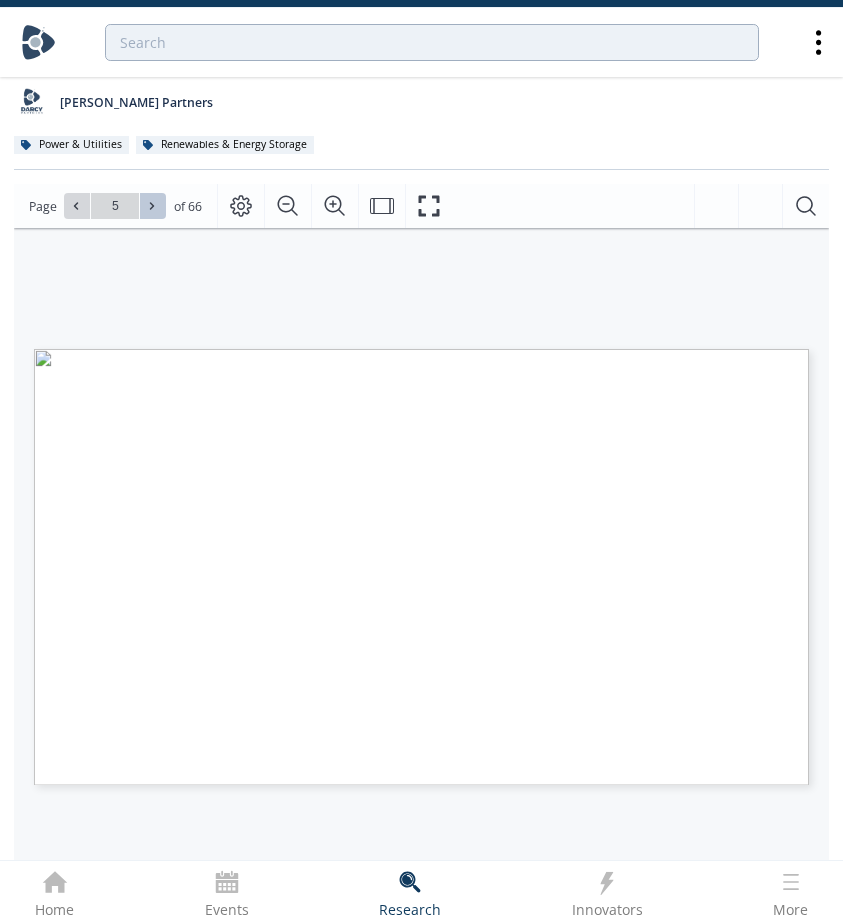 click 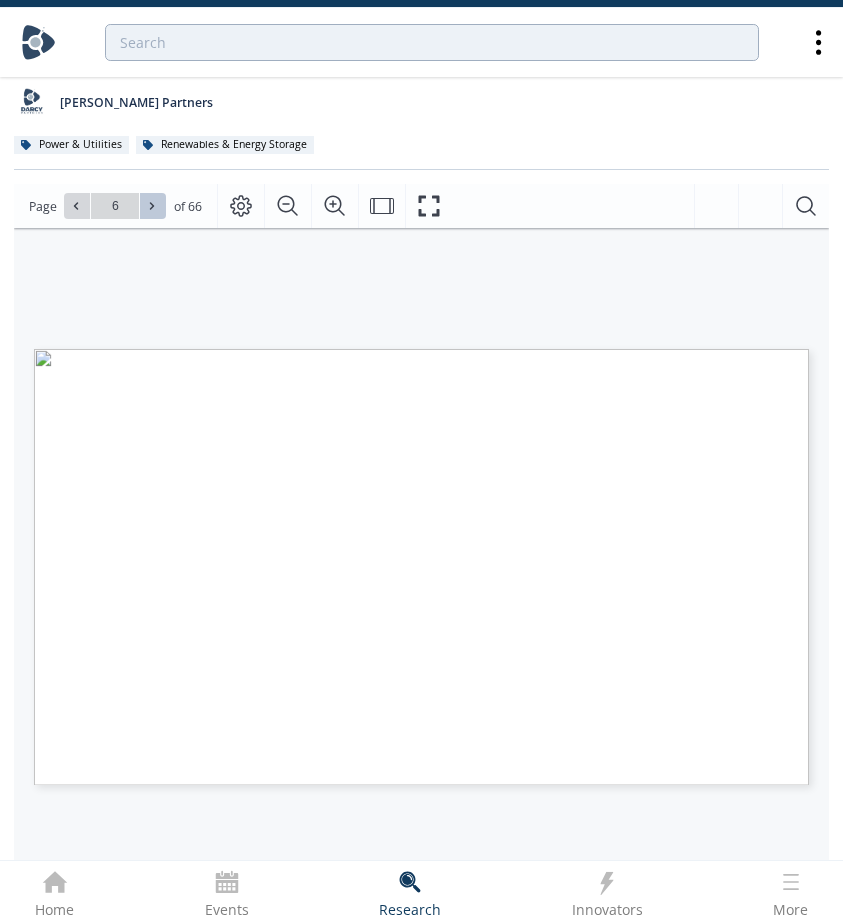 click 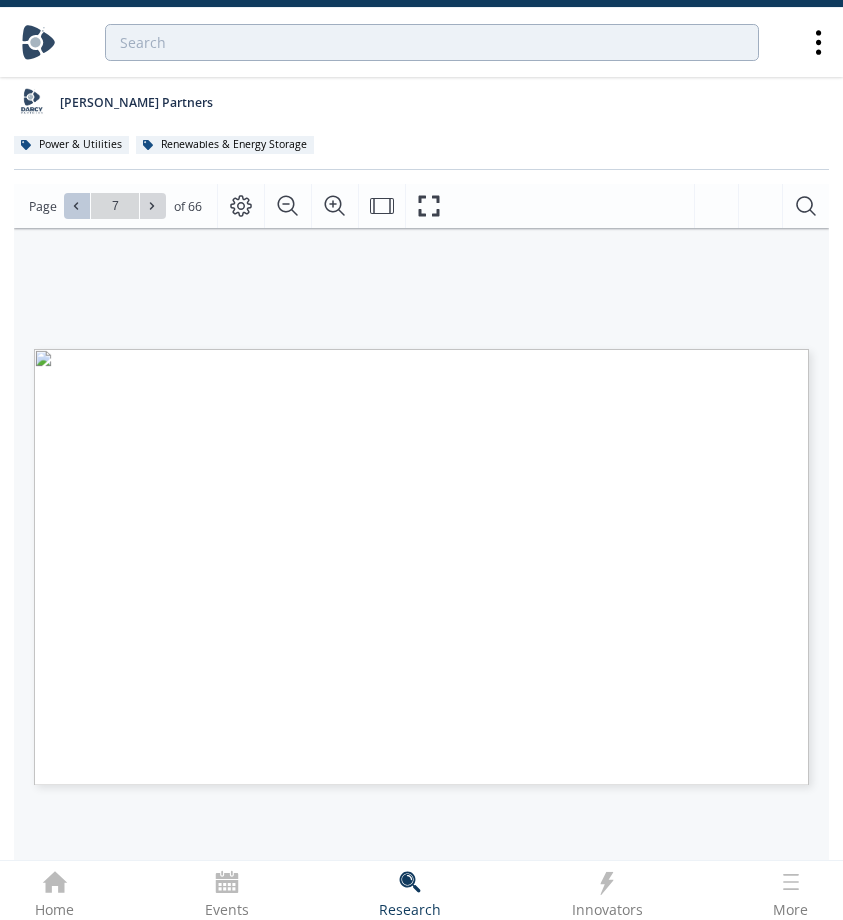 click 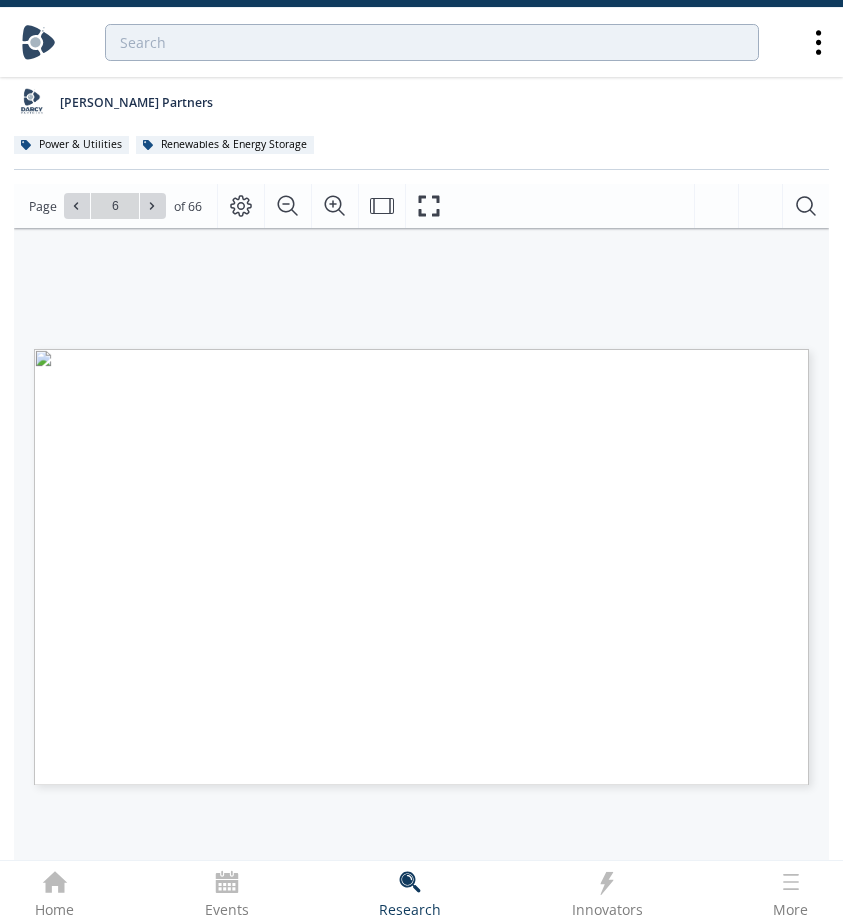 click on "CAES Framework" at bounding box center [200, 673] 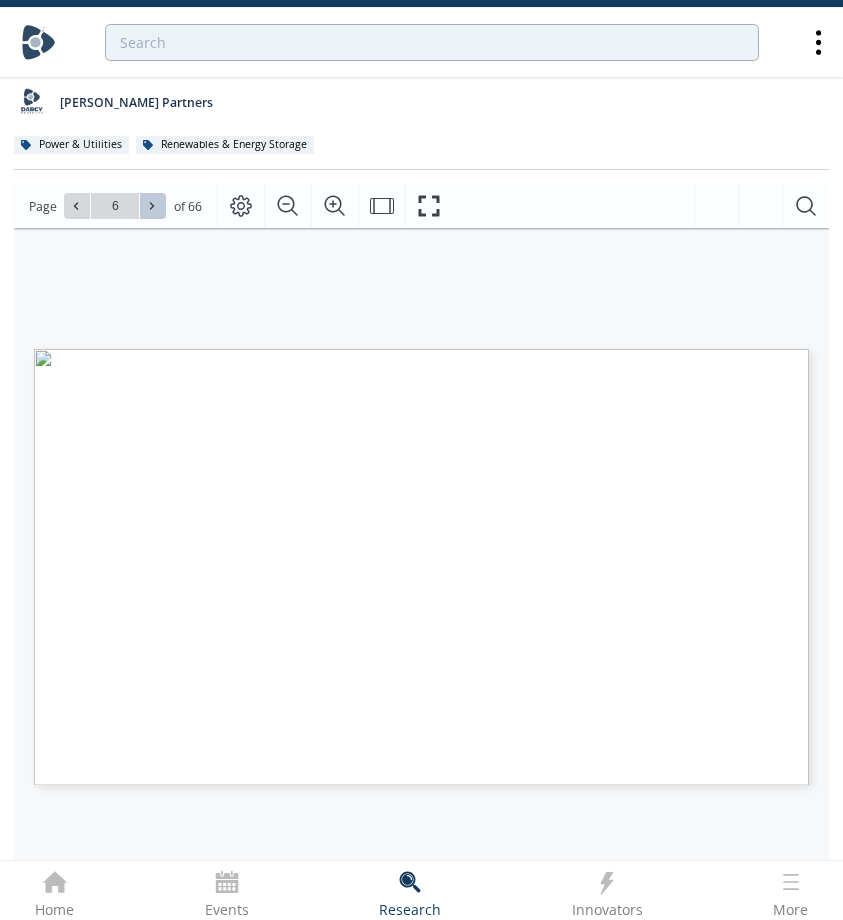 click at bounding box center (153, 206) 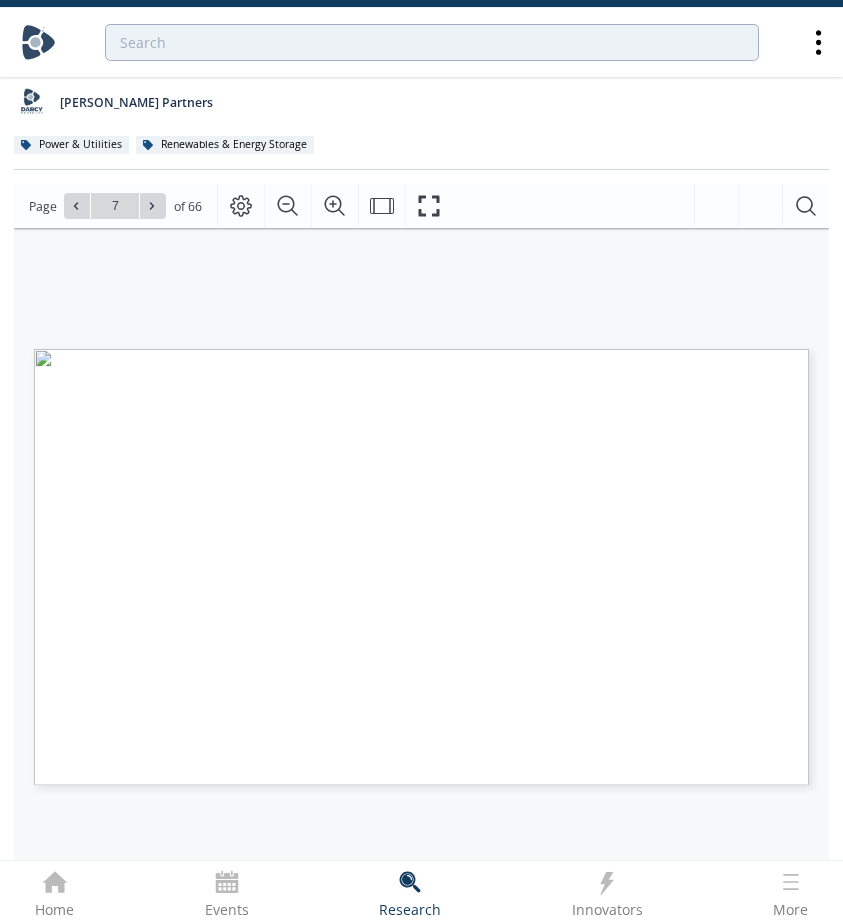 click on "LDES Council" at bounding box center [129, 769] 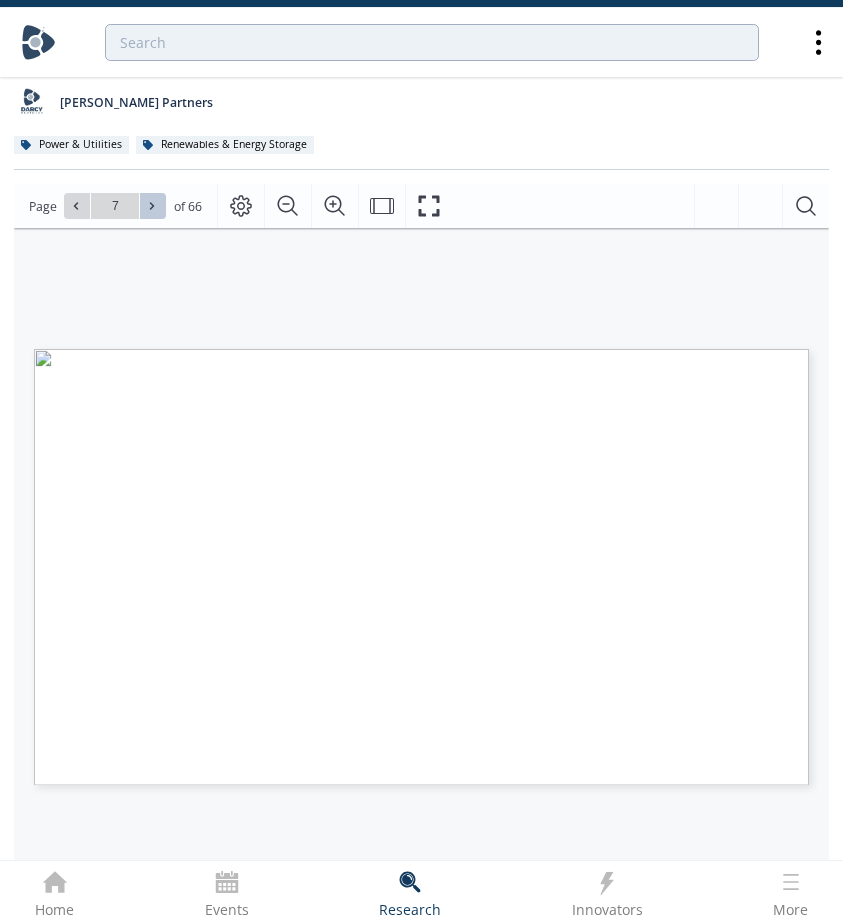 click 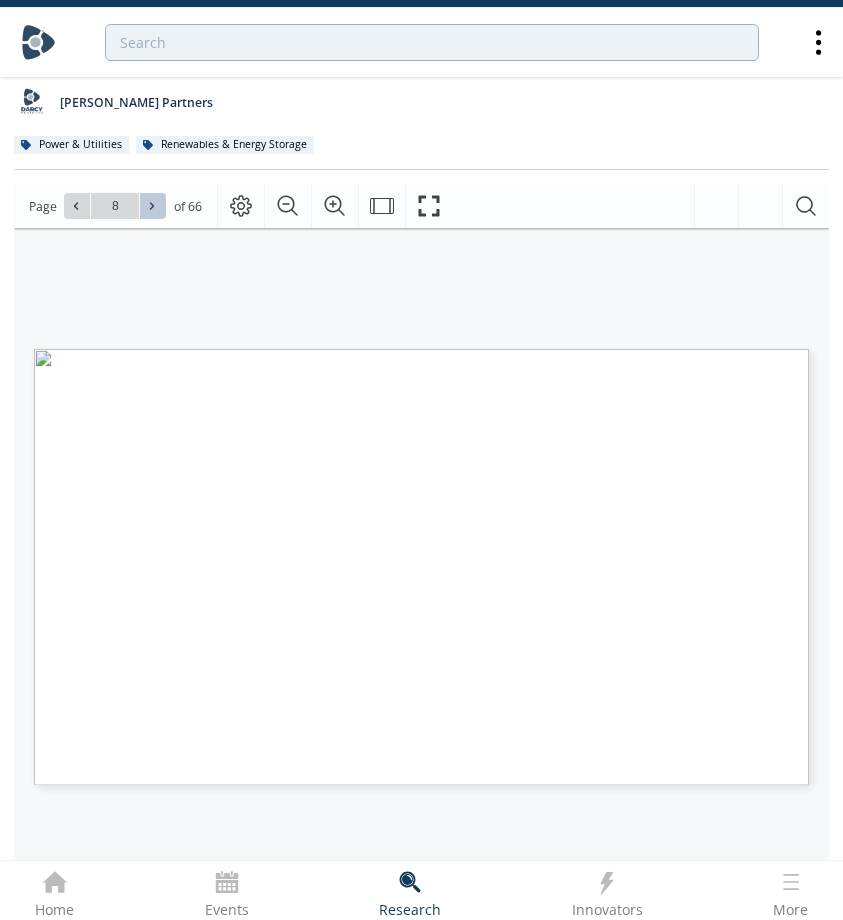 click at bounding box center [153, 206] 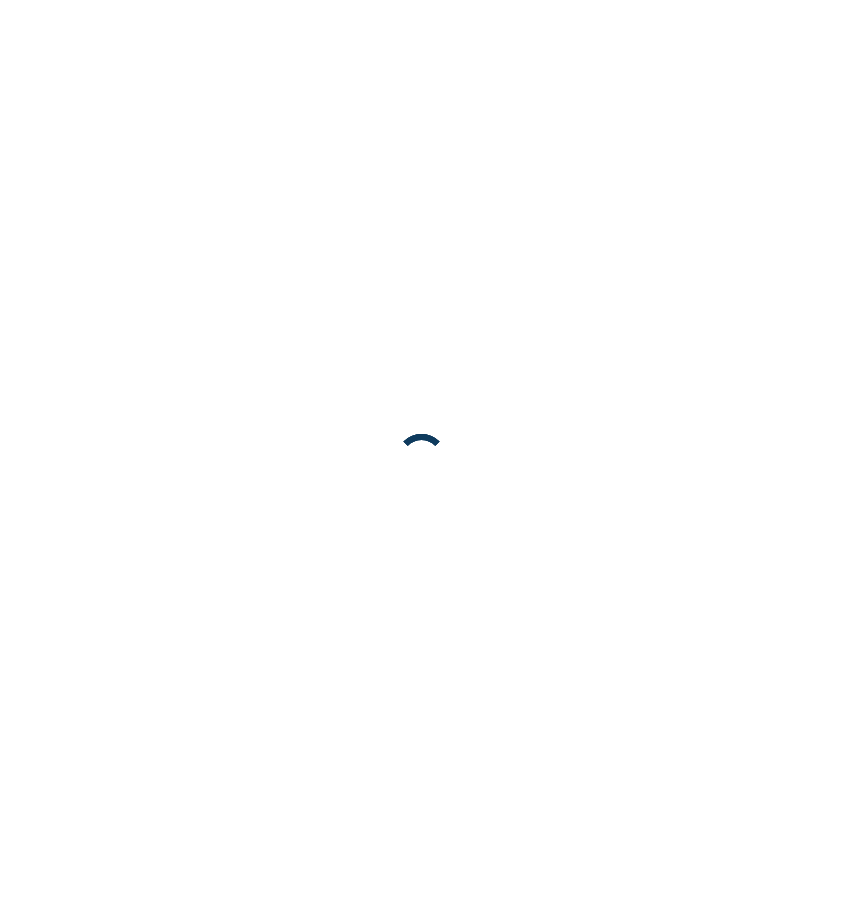 scroll, scrollTop: 0, scrollLeft: 0, axis: both 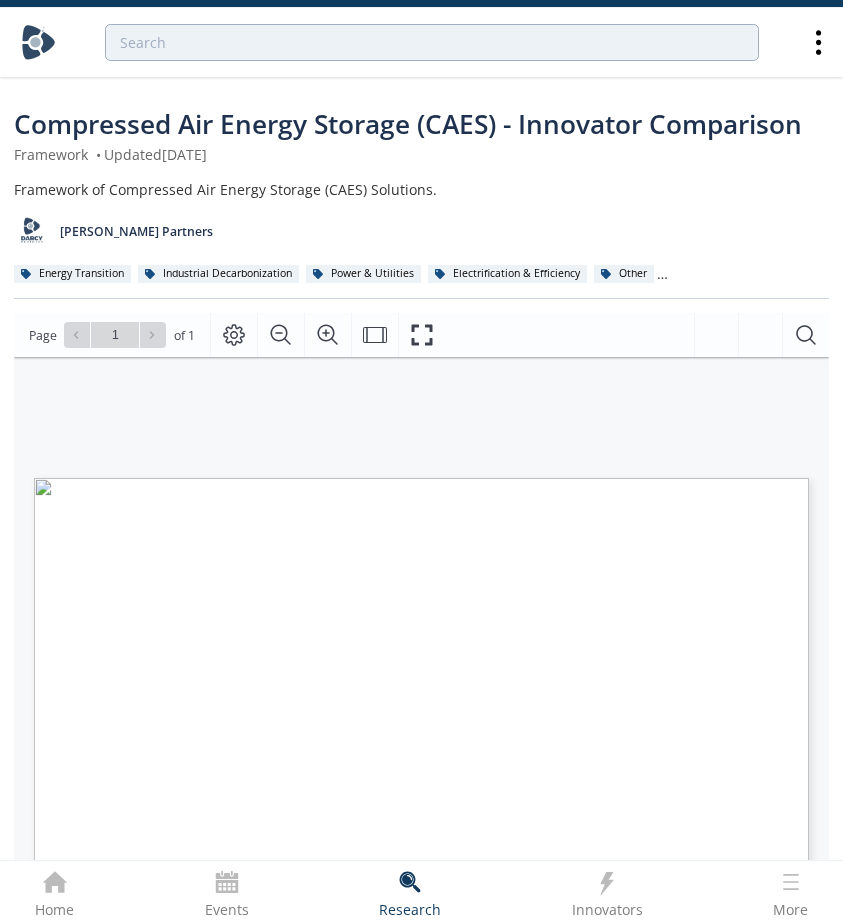 click on "Proprietary and confidential  *Darcy Connect does not typically include profiles for incumbent technology providers..
Tech.  Vendor  Market  Medium  Efficiency  Lifetime  Discharge
Time
Maturity
stage / Size  Considerations
Air
D -
CAES  Utility-scale  Underground
Cavern  50% - 60%  > 30 years  8h - 24h  Early Staged  •  Both vendors use Siemens-Dresser-Rand’s integrated utility-scale system.
•  40% less emissions than a combined cycle gas turbine
A - CAES
Utility-scale  Underground
Caverns  >72%  30 years  4h - 12h  Early Staged  •  The TES is placed inside the cavern - being in the pressure zone itself, does not
have to bear any pressure, reducing costs & complexity of the system.
Utility-scale  Purpose-built
Caverns  >60%  50 years  4h - 12h  Commercialized
Pilot / 7MWh
•  Integrates mature off-the-shelf equipment and construction approaches
•  Closed -loop water reservoir needed (high environmental footprint)
•  •  •  Utility-scale
Ocean
I" at bounding box center [347, 488] 